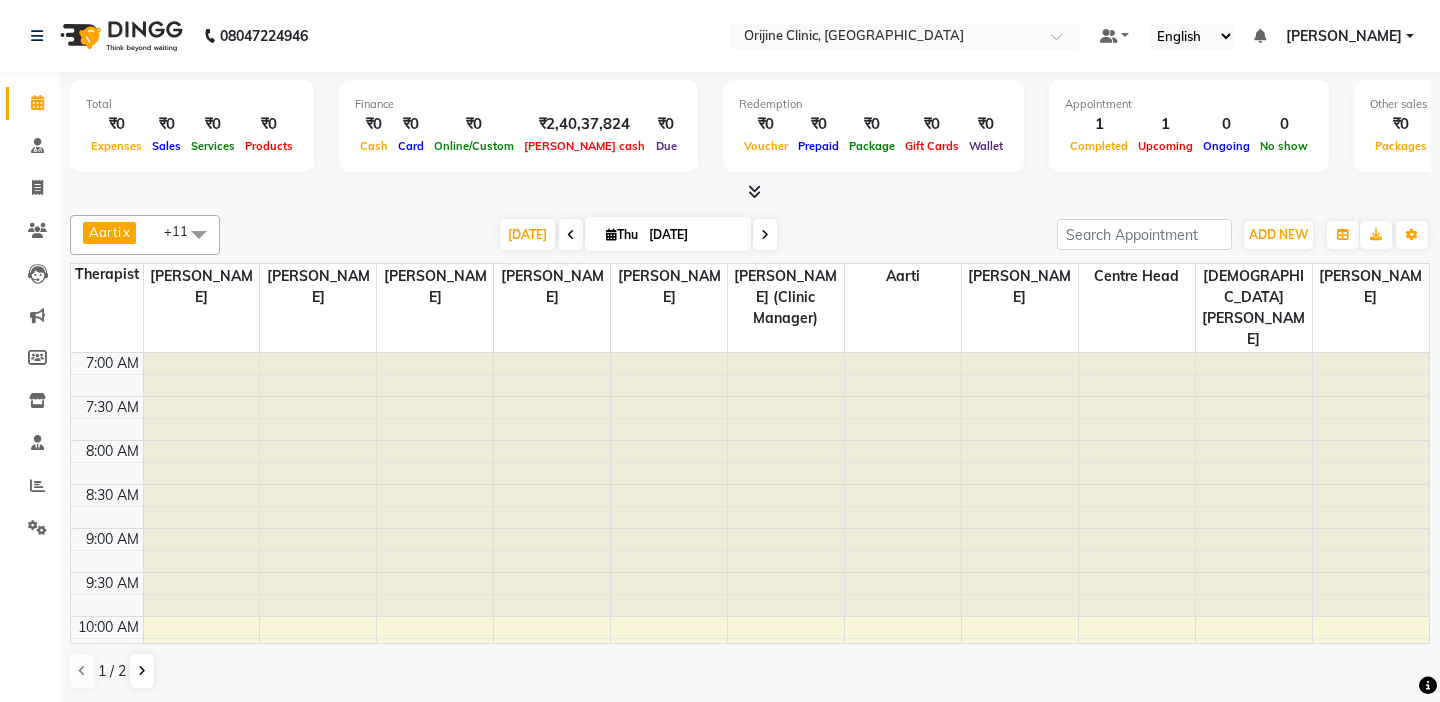 scroll, scrollTop: 0, scrollLeft: 0, axis: both 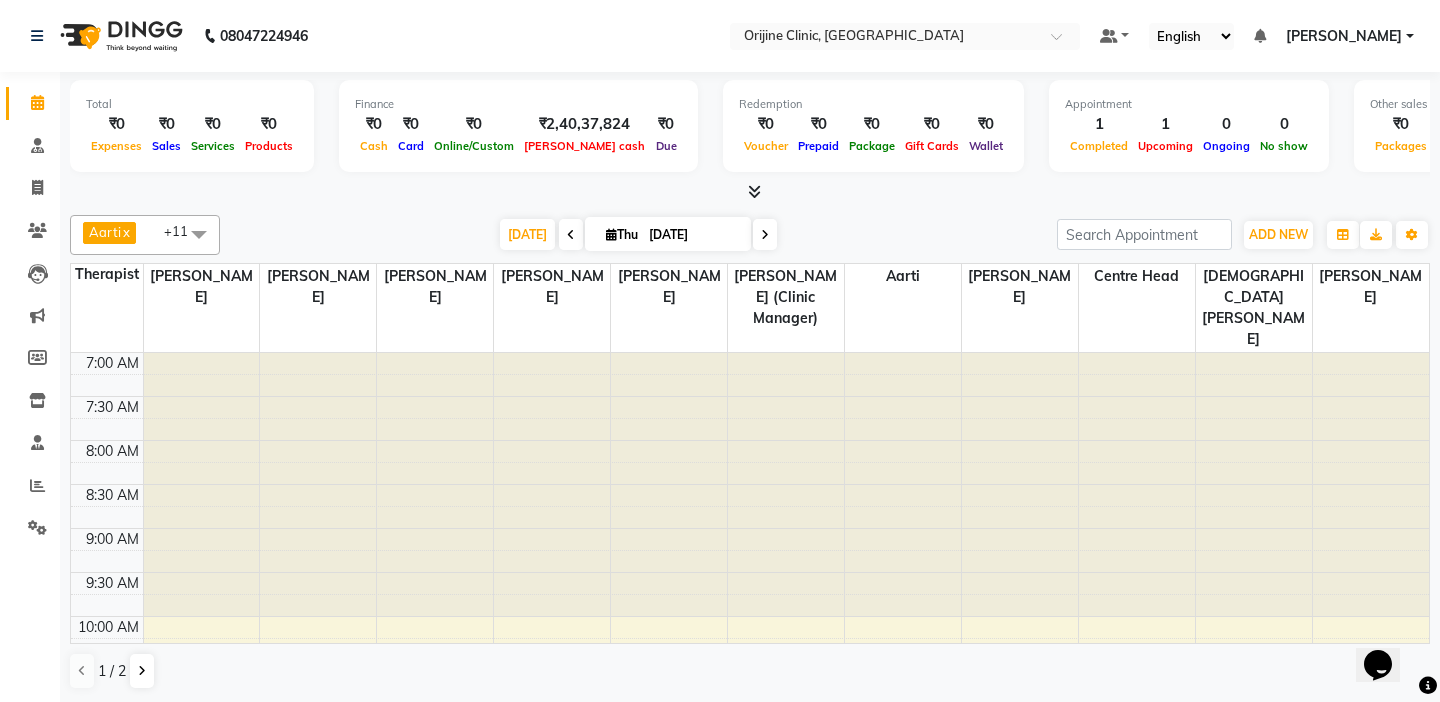 click at bounding box center (750, 192) 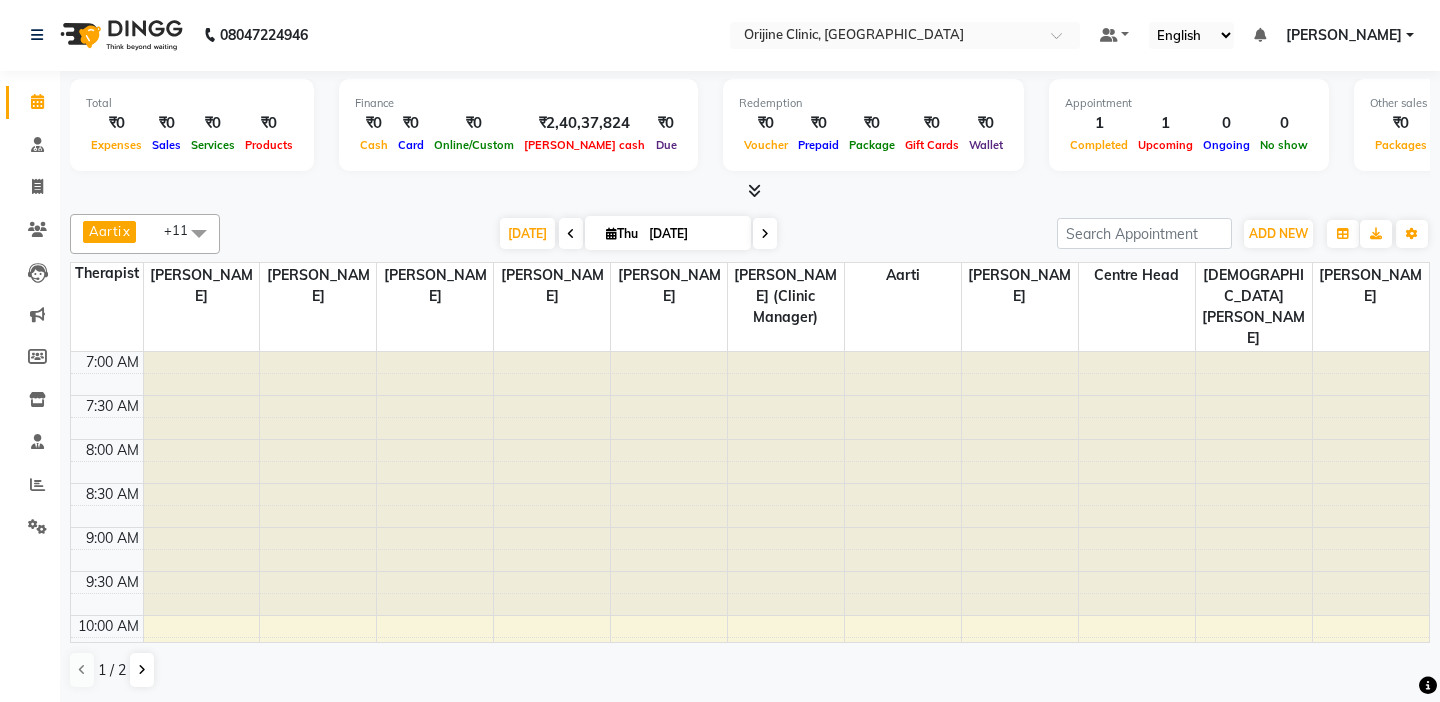 click on "7:30 AM" at bounding box center (112, 406) 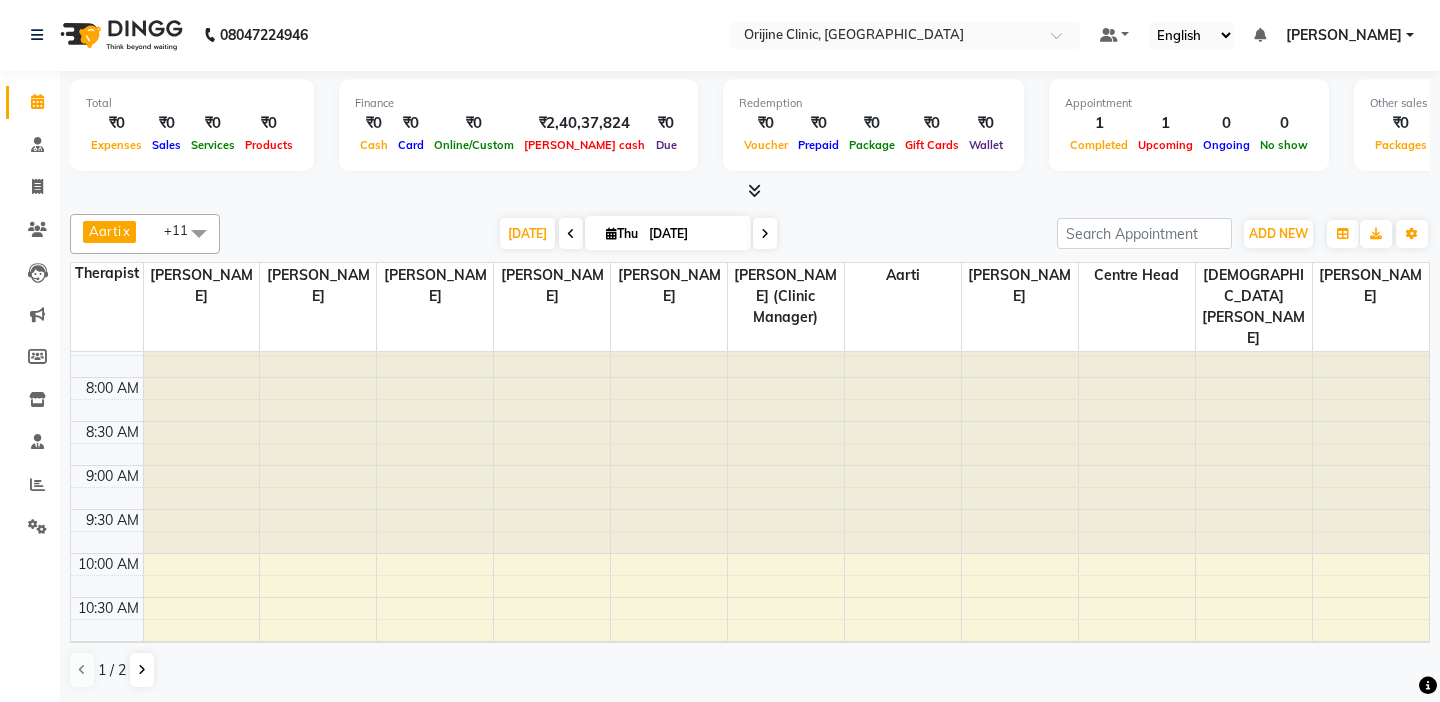 scroll, scrollTop: 0, scrollLeft: 0, axis: both 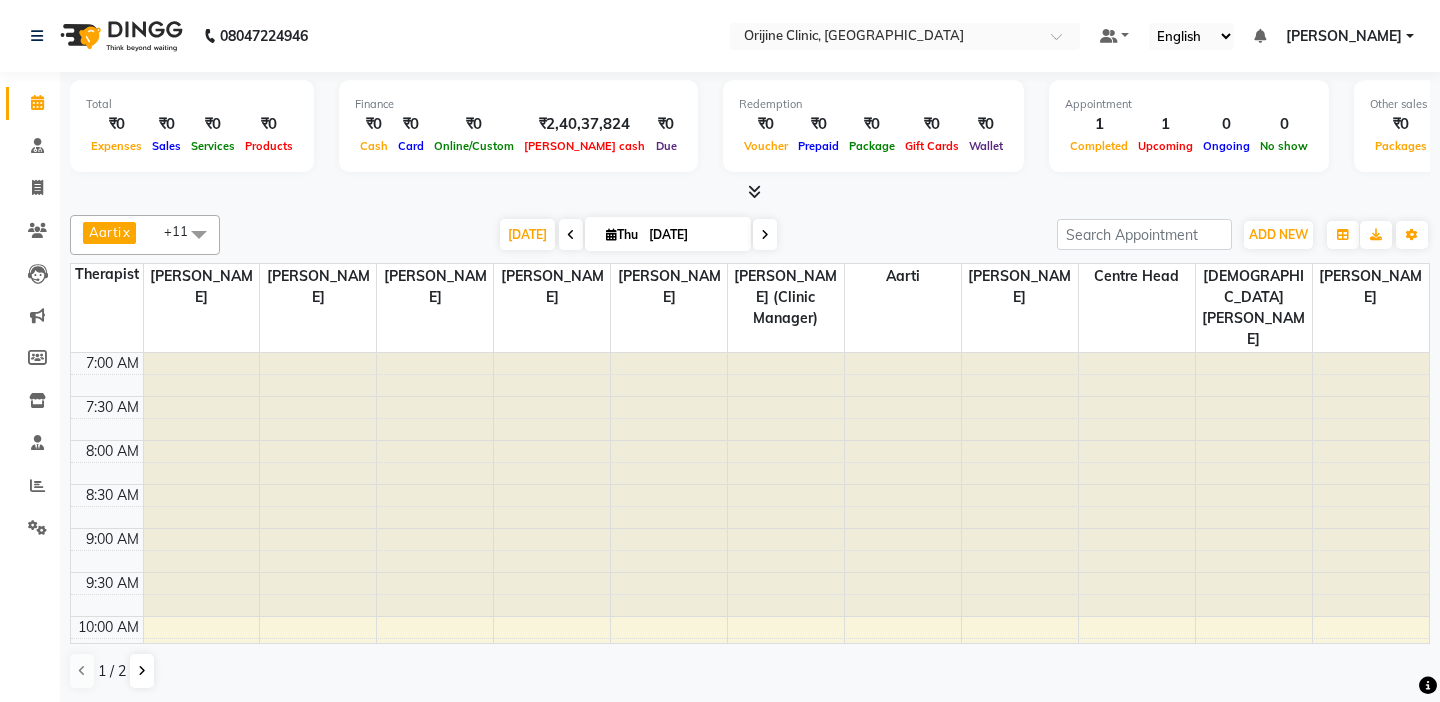 click on "Aarti  x [PERSON_NAME]  x [PERSON_NAME]  x [PERSON_NAME] (Clinic  Manager)  x Centre Head  x [PERSON_NAME]  x [PERSON_NAME]  x [PERSON_NAME]  x [PERSON_NAME]  x [PERSON_NAME]  x [PERSON_NAME]  x [PERSON_NAME]  x +11 UnSelect All Aarti Archana [PERSON_NAME] [PERSON_NAME] (Clinic  Manager) Centre Head [PERSON_NAME] [PERSON_NAME] [PERSON_NAME] [PERSON_NAME]  [PERSON_NAME] [PERSON_NAME]  Gondwal [DATE]  [DATE] Toggle Dropdown Add Appointment Add Invoice Add Expense Add Attendance Add Client Add Transaction Toggle Dropdown Add Appointment Add Invoice Add Expense Add Attendance Add Client ADD NEW Toggle Dropdown Add Appointment Add Invoice Add Expense Add Attendance Add Client Add Transaction Aarti  x Archana Gaikwad  x [PERSON_NAME]  x [PERSON_NAME] (Clinic  Manager)  x Centre Head  x [PERSON_NAME]  x [PERSON_NAME]  x [PERSON_NAME]  x [PERSON_NAME]  x [PERSON_NAME]  x [PERSON_NAME]  x [PERSON_NAME]  x +11 UnSelect All Aarti Archana [PERSON_NAME][GEOGRAPHIC_DATA] Head List" at bounding box center (750, 235) 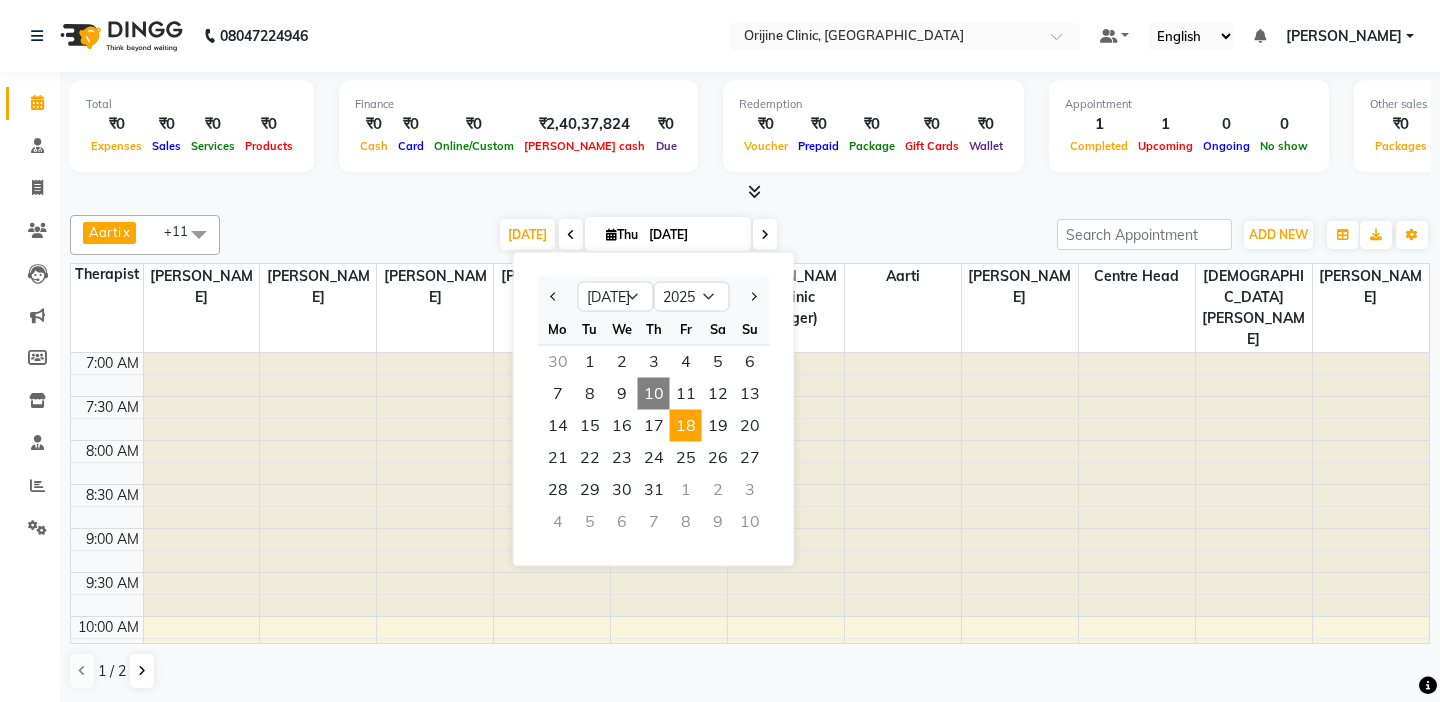 click on "18" at bounding box center (686, 426) 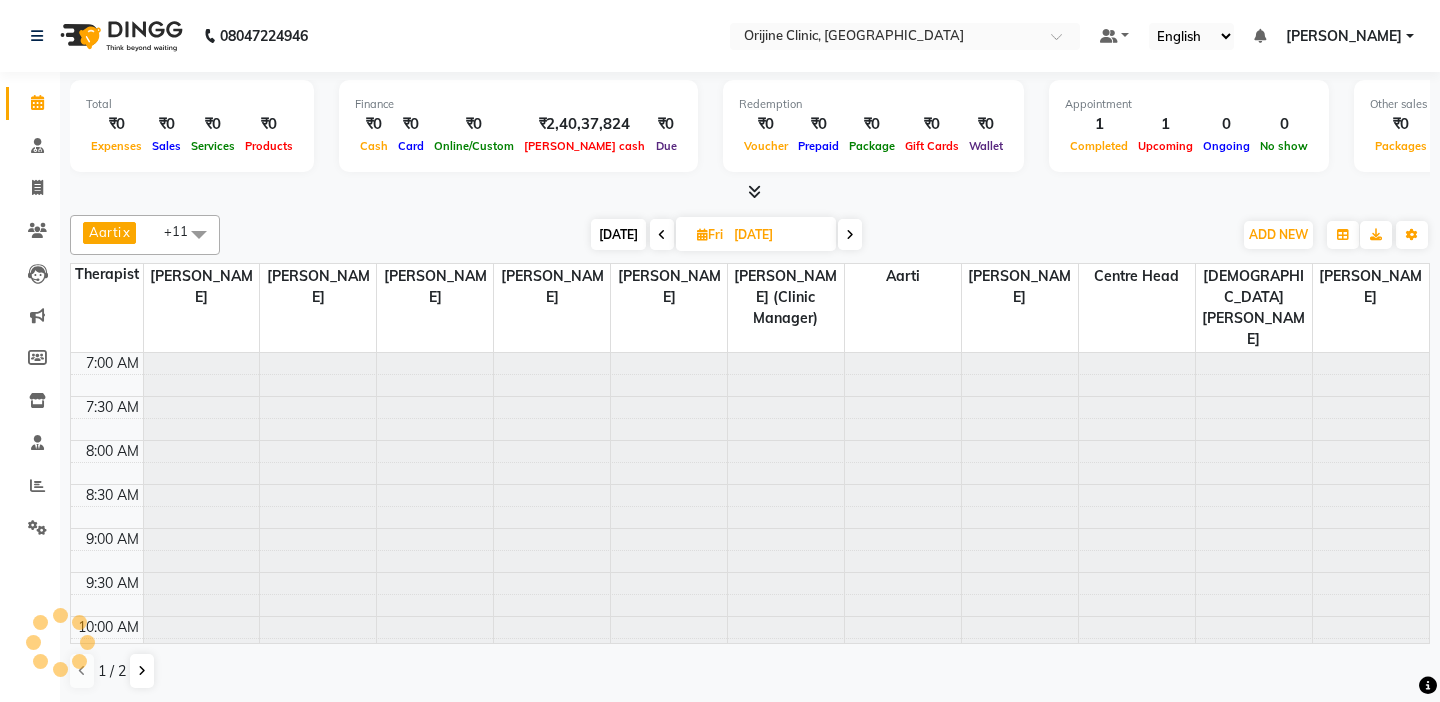 click at bounding box center [750, 192] 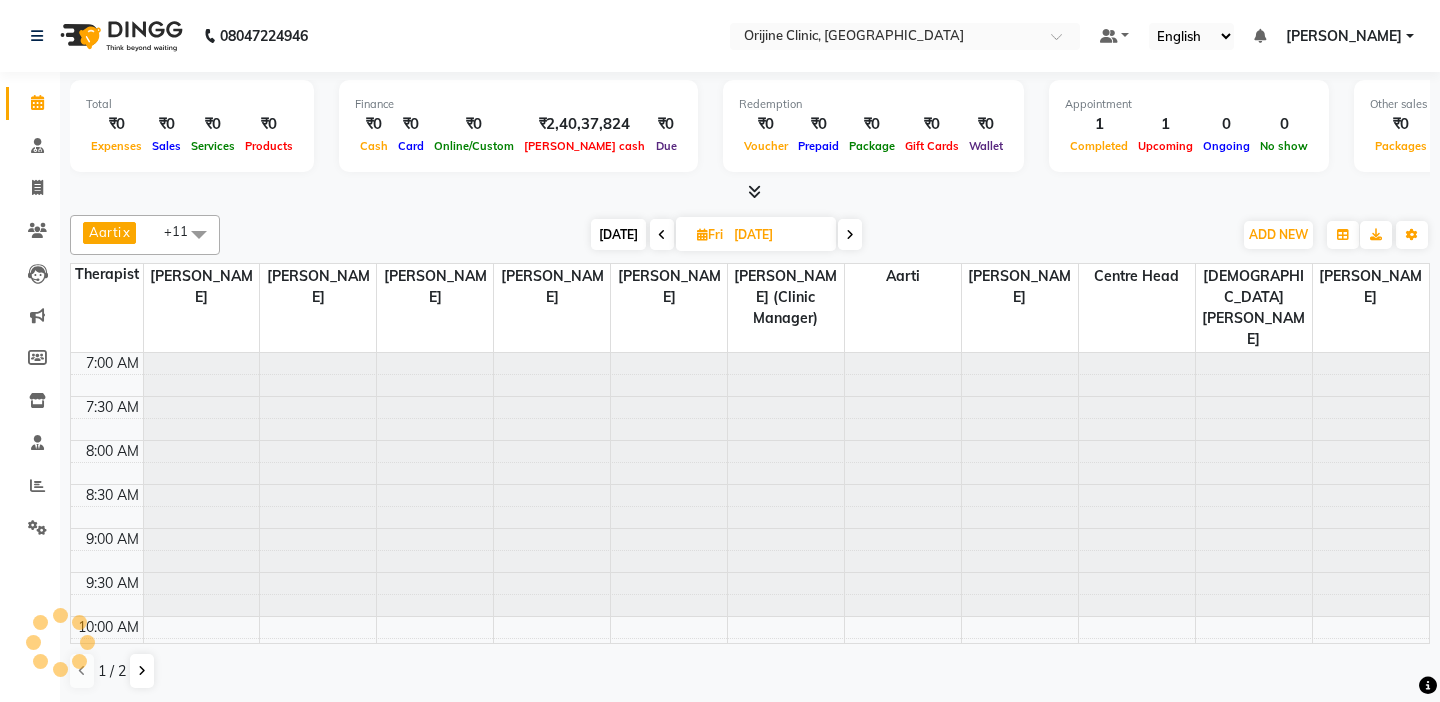 scroll, scrollTop: 705, scrollLeft: 0, axis: vertical 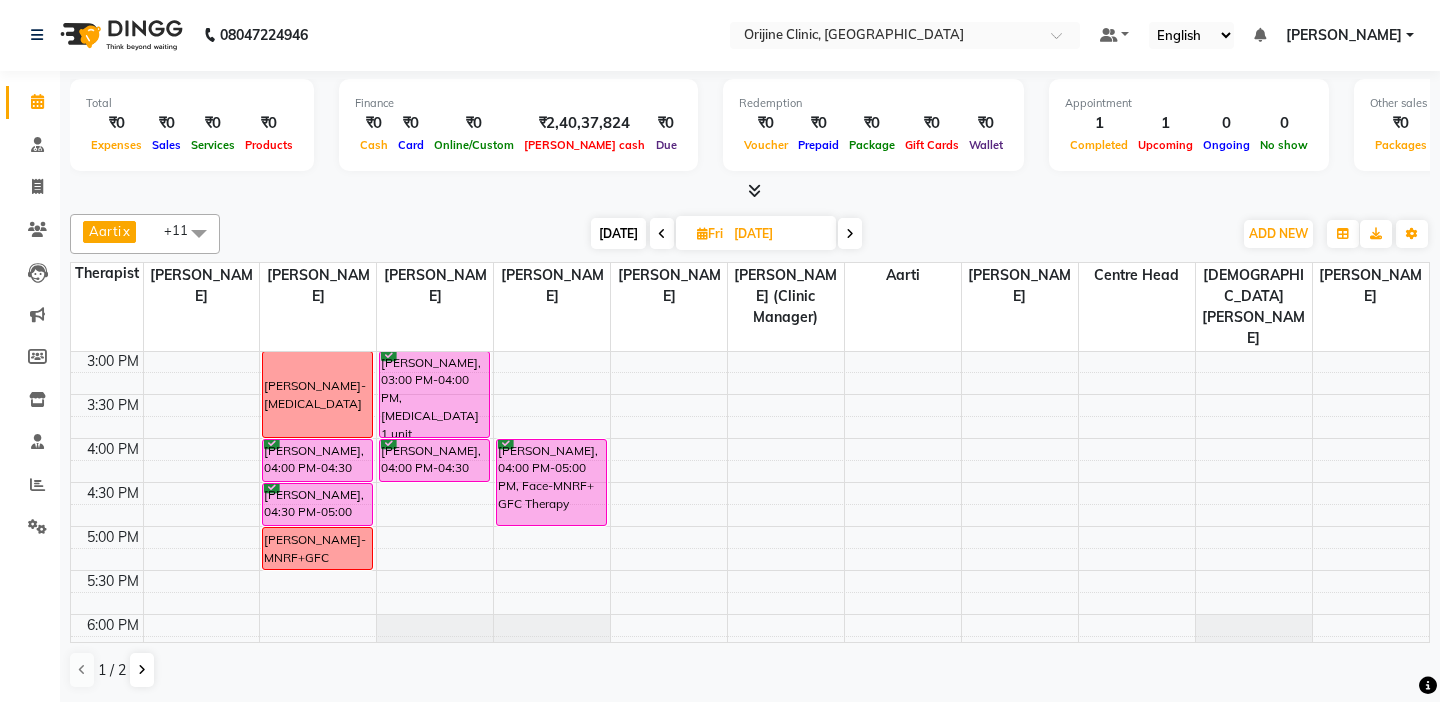 click at bounding box center (107, 471) 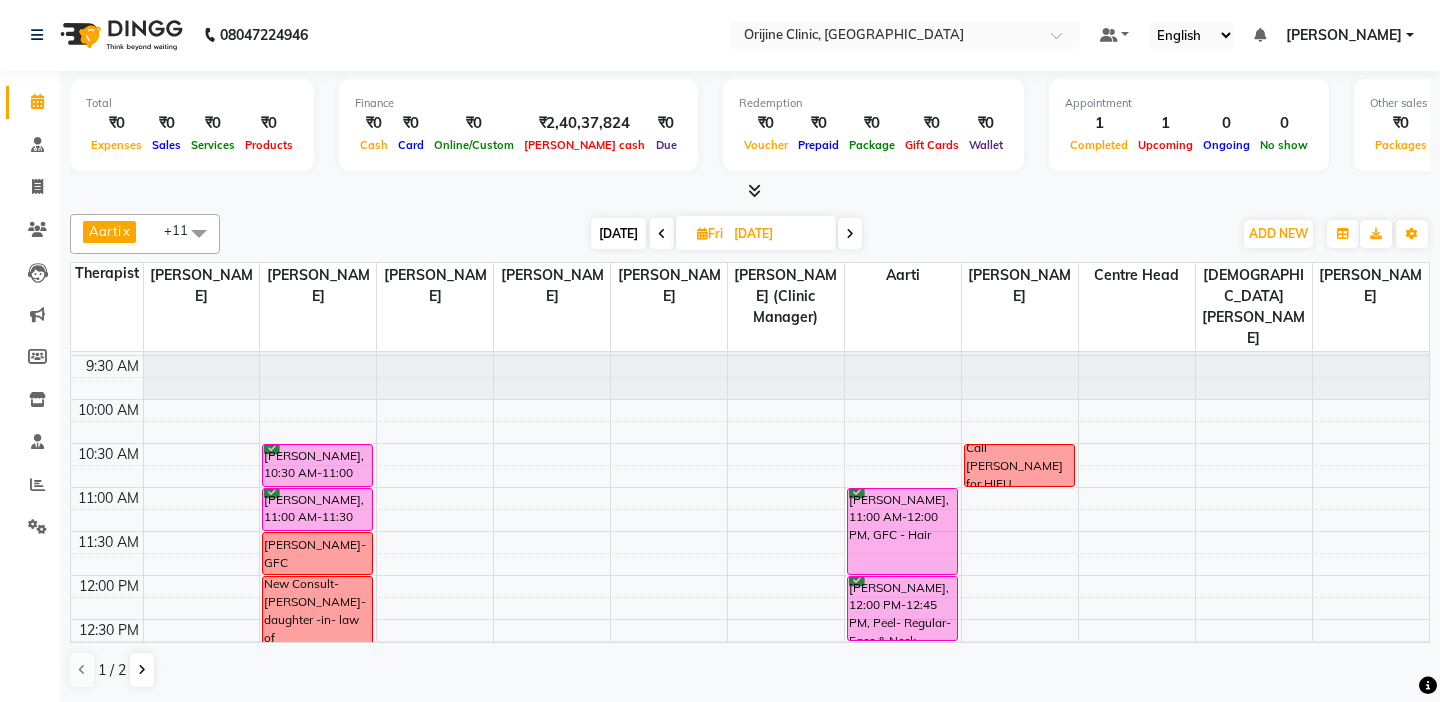 scroll, scrollTop: 185, scrollLeft: 0, axis: vertical 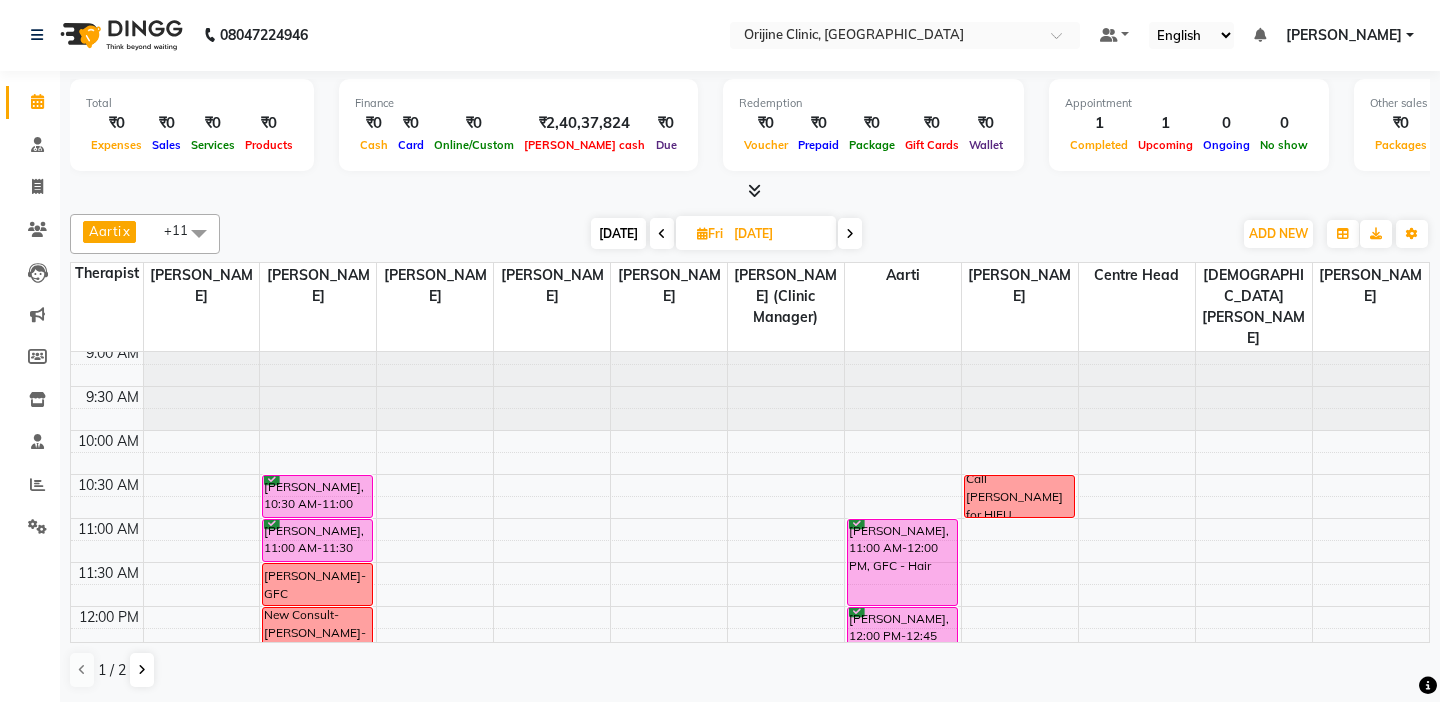 click on "[DATE]  [DATE]" at bounding box center [726, 234] 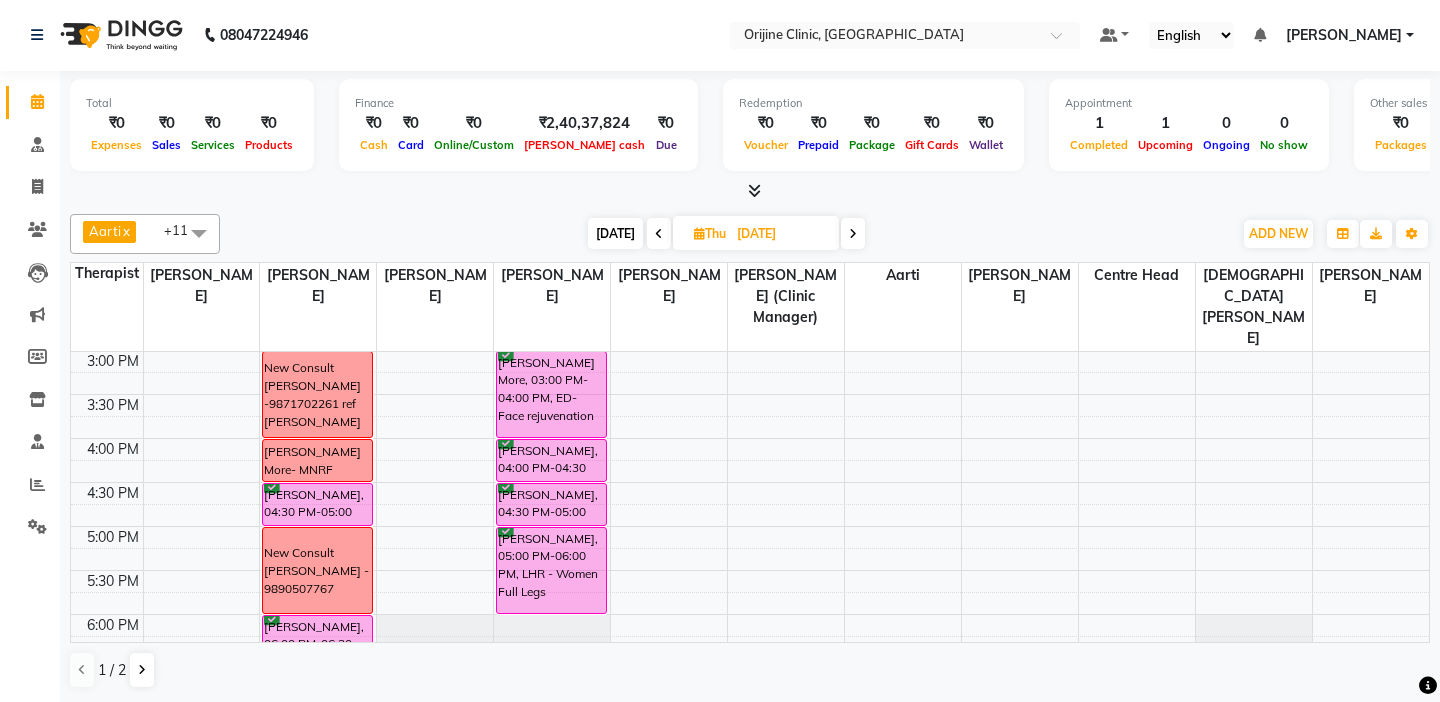 click at bounding box center (107, 383) 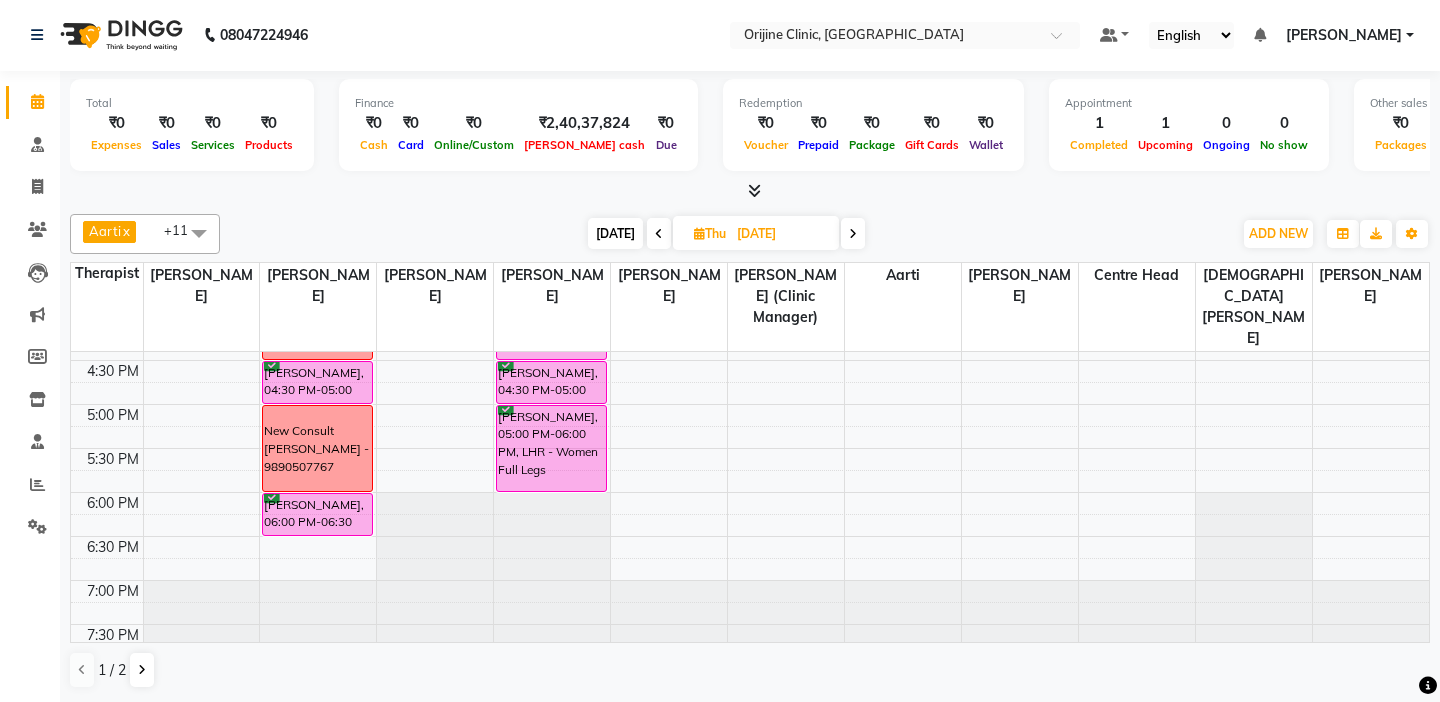scroll, scrollTop: 831, scrollLeft: 0, axis: vertical 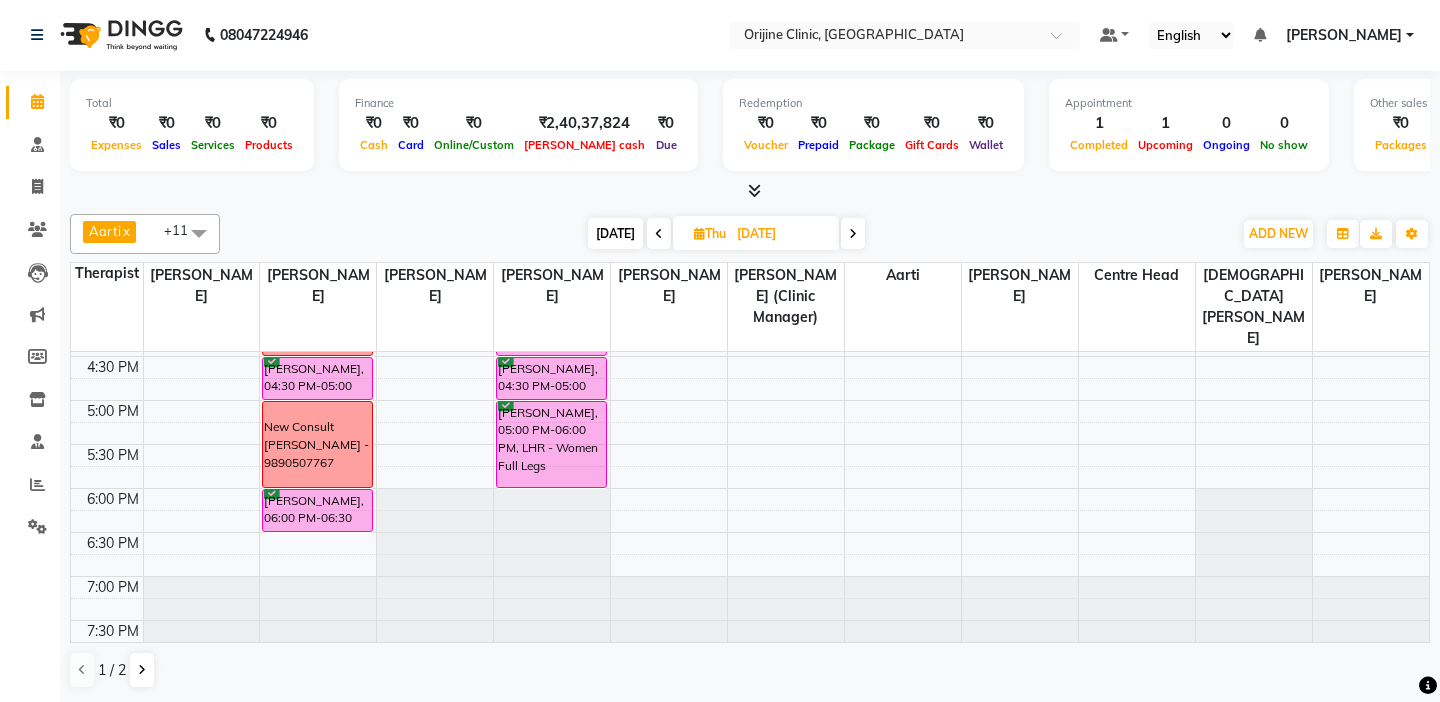 click on "[DATE]" at bounding box center [615, 233] 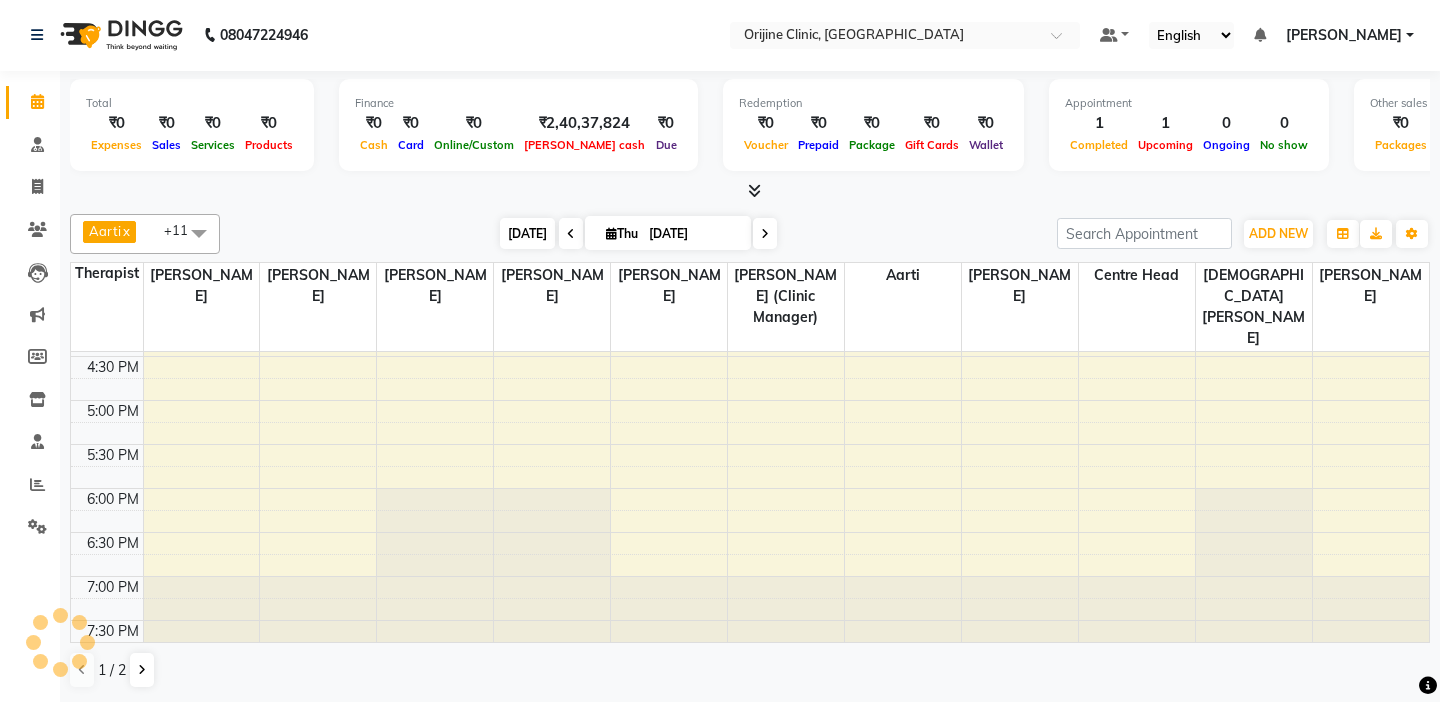 scroll, scrollTop: 705, scrollLeft: 0, axis: vertical 